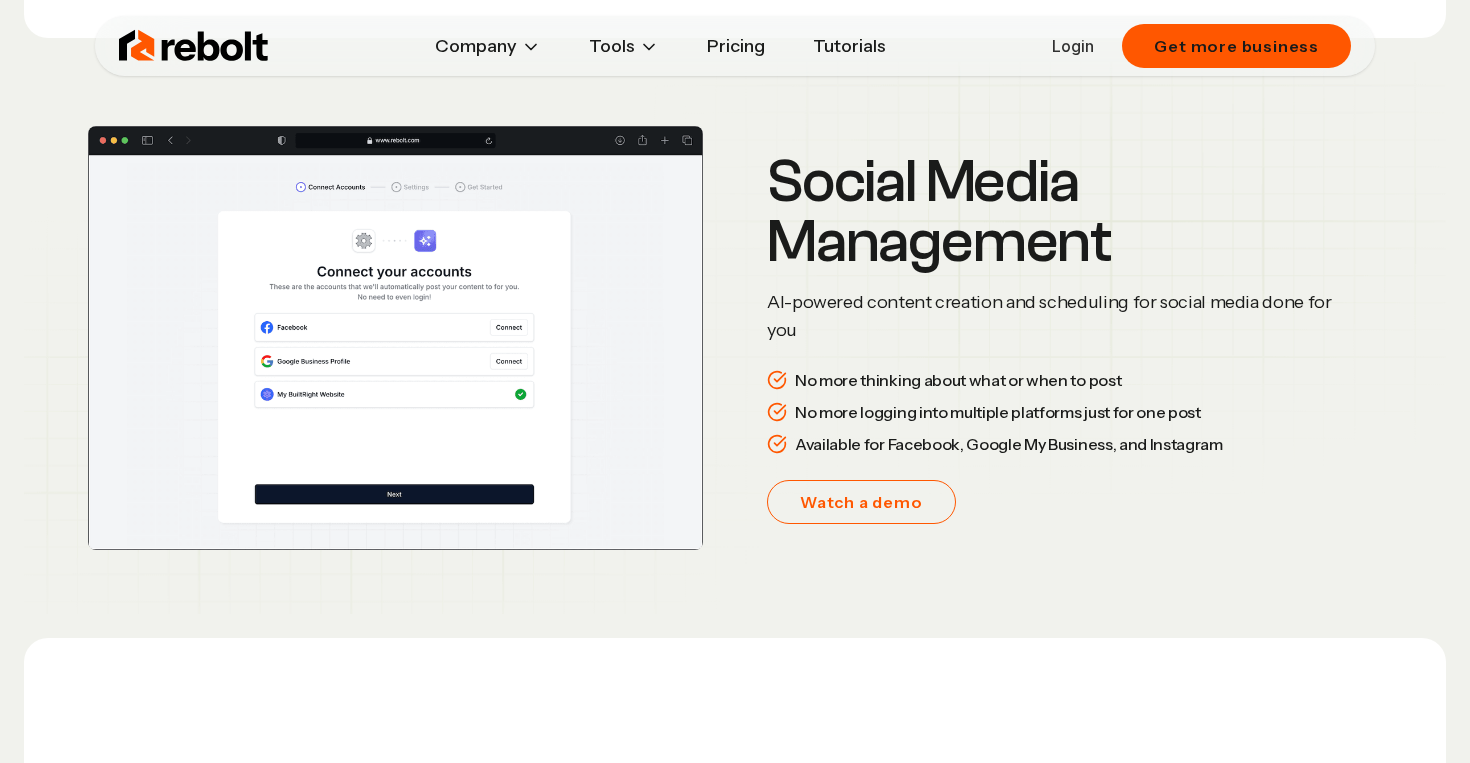 scroll, scrollTop: 0, scrollLeft: 0, axis: both 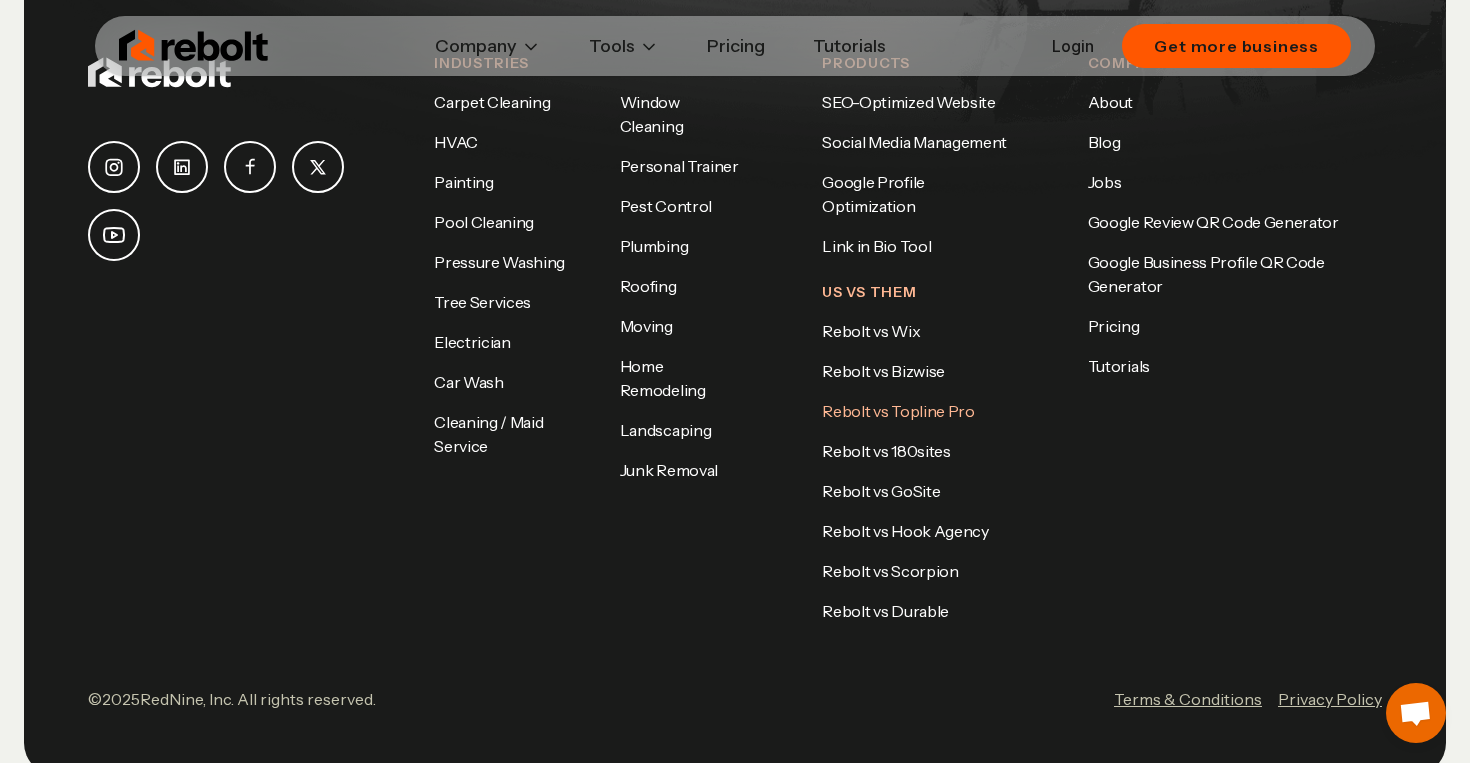 click on "Rebolt vs Topline Pro" at bounding box center [898, 411] 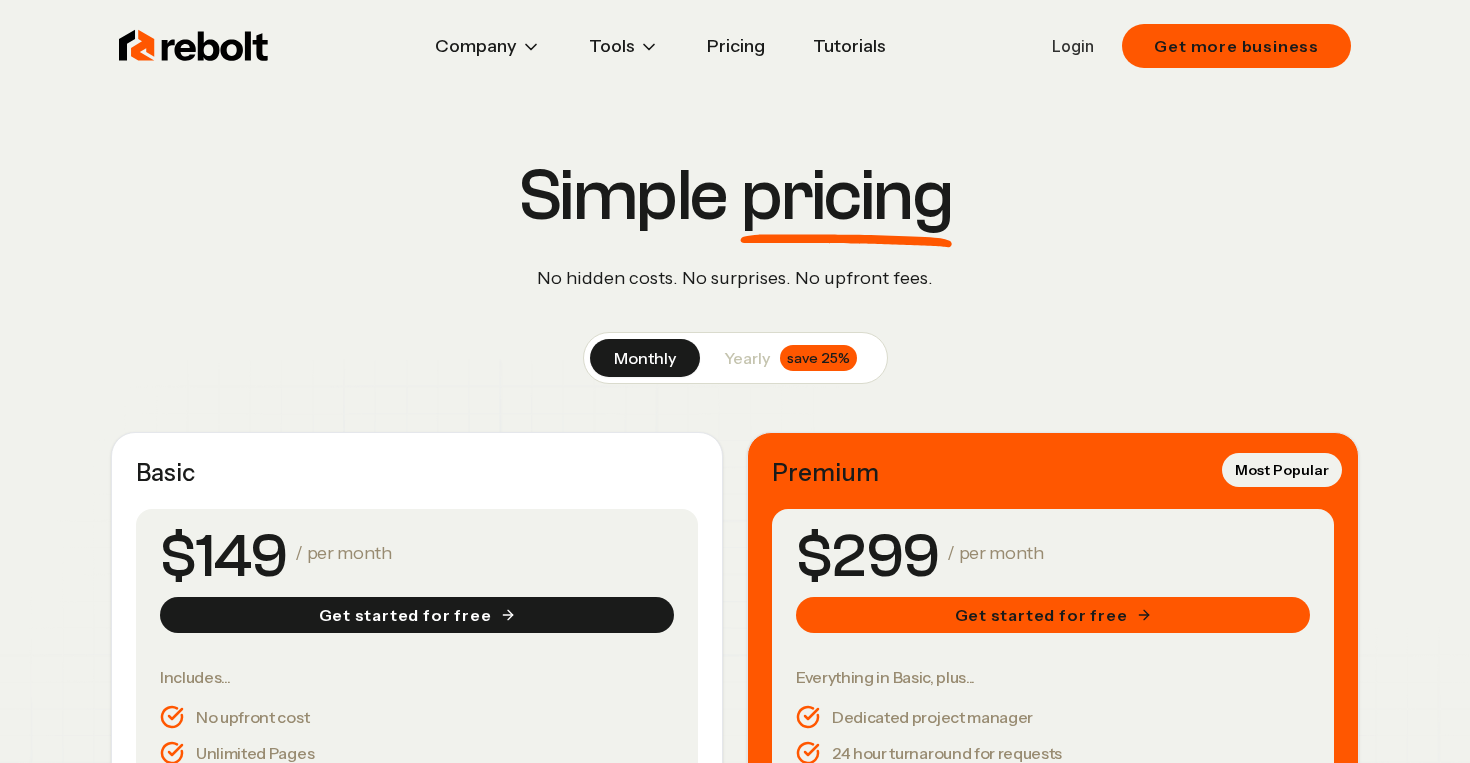 scroll, scrollTop: 0, scrollLeft: 0, axis: both 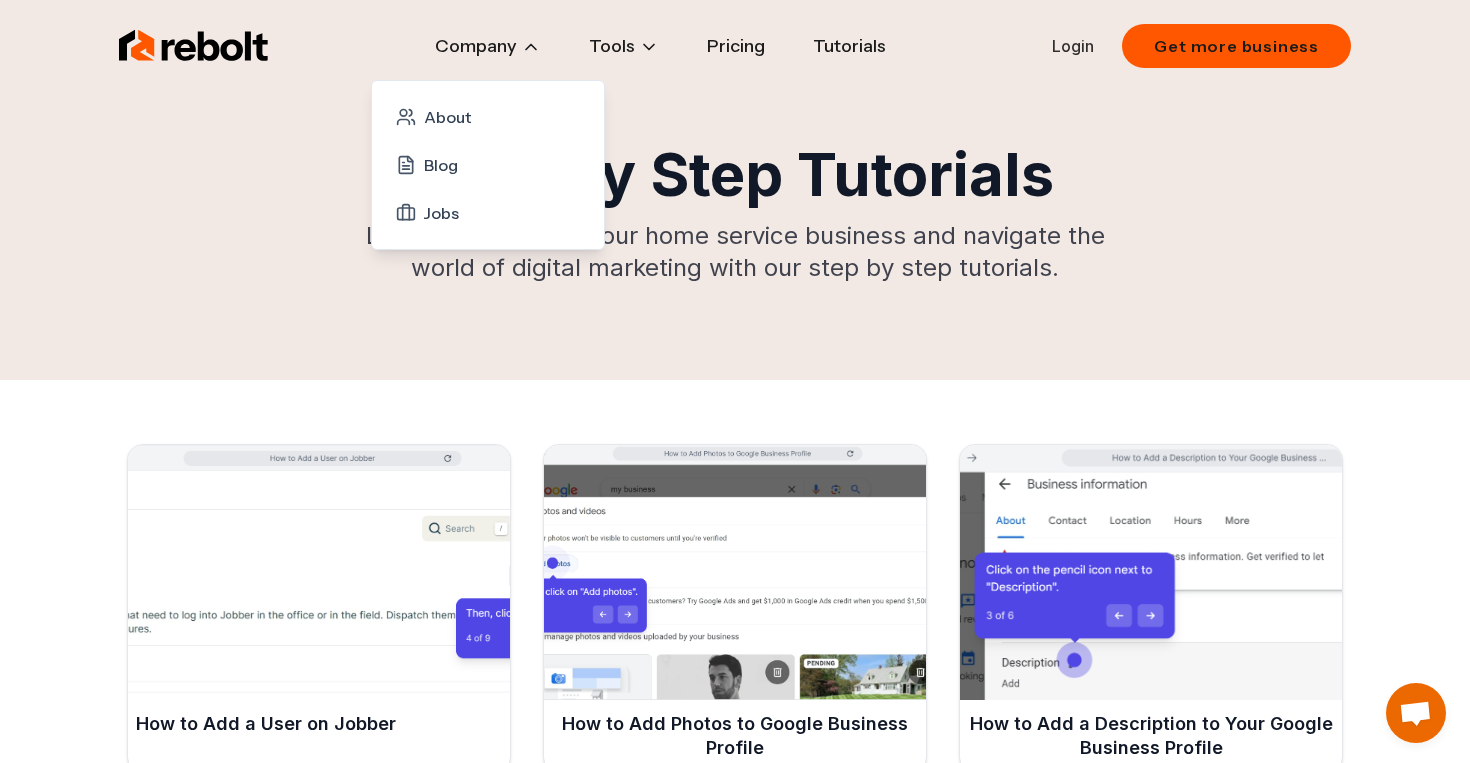 click on "Company" at bounding box center (488, 46) 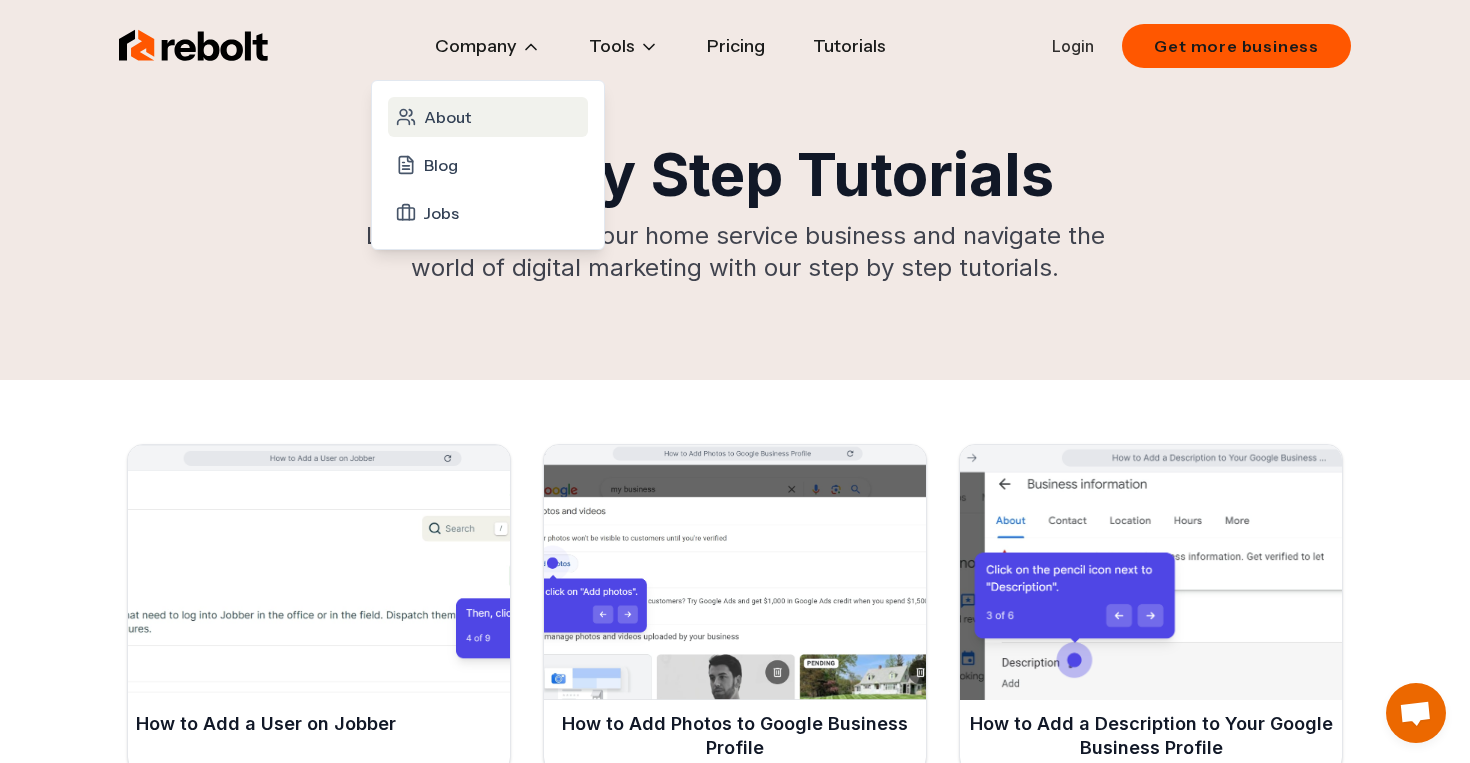 click on "About" at bounding box center [447, 117] 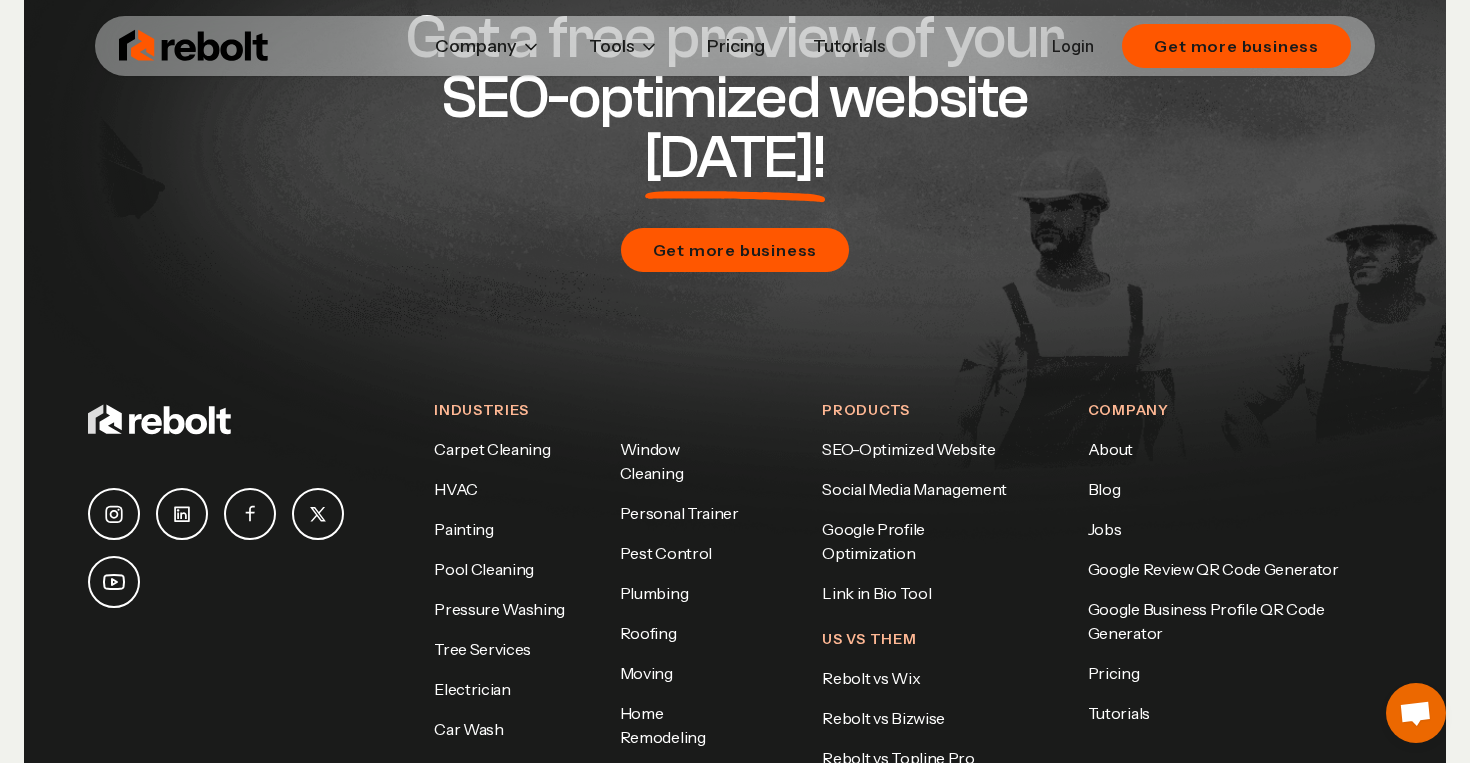 scroll, scrollTop: 5763, scrollLeft: 0, axis: vertical 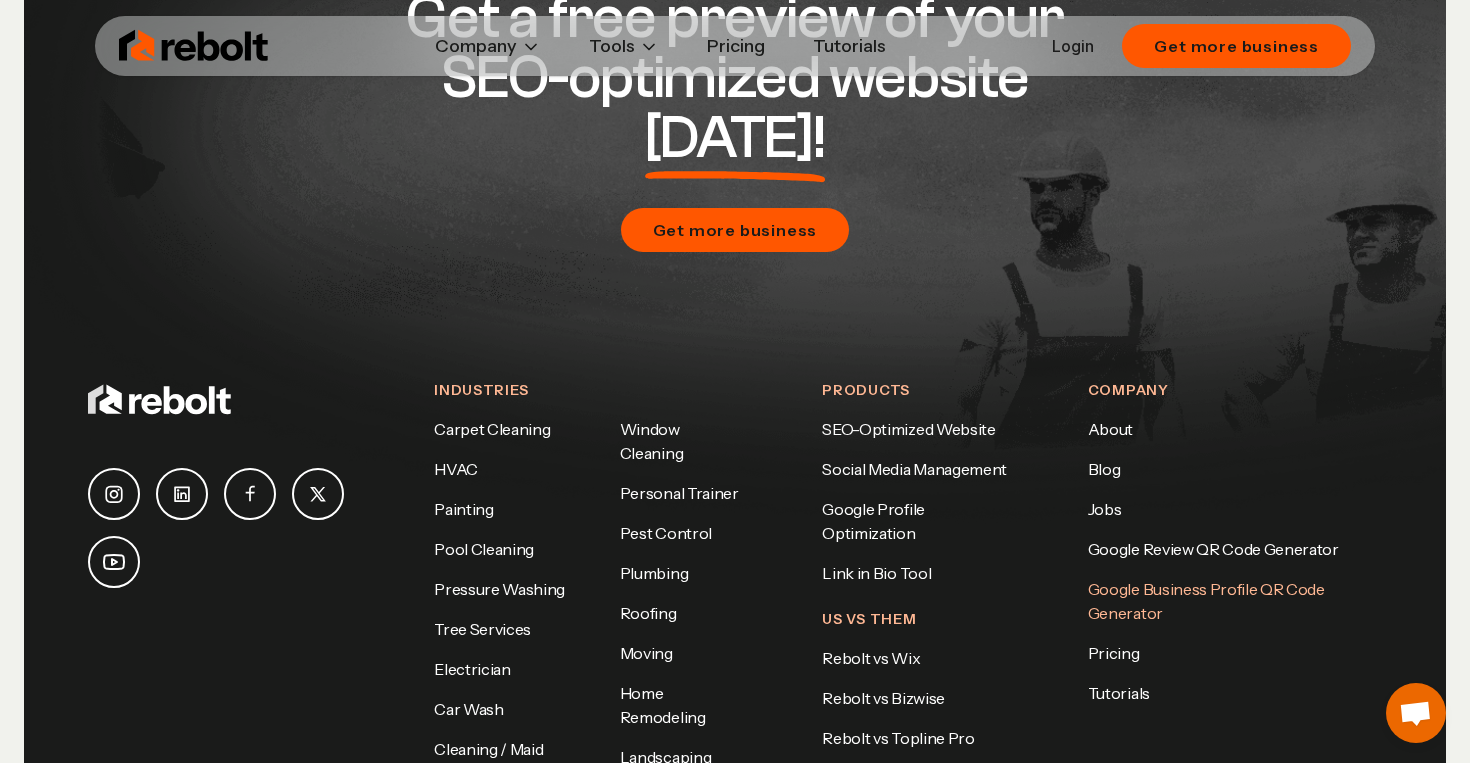 click on "Google Business Profile QR Code Generator" at bounding box center (1206, 601) 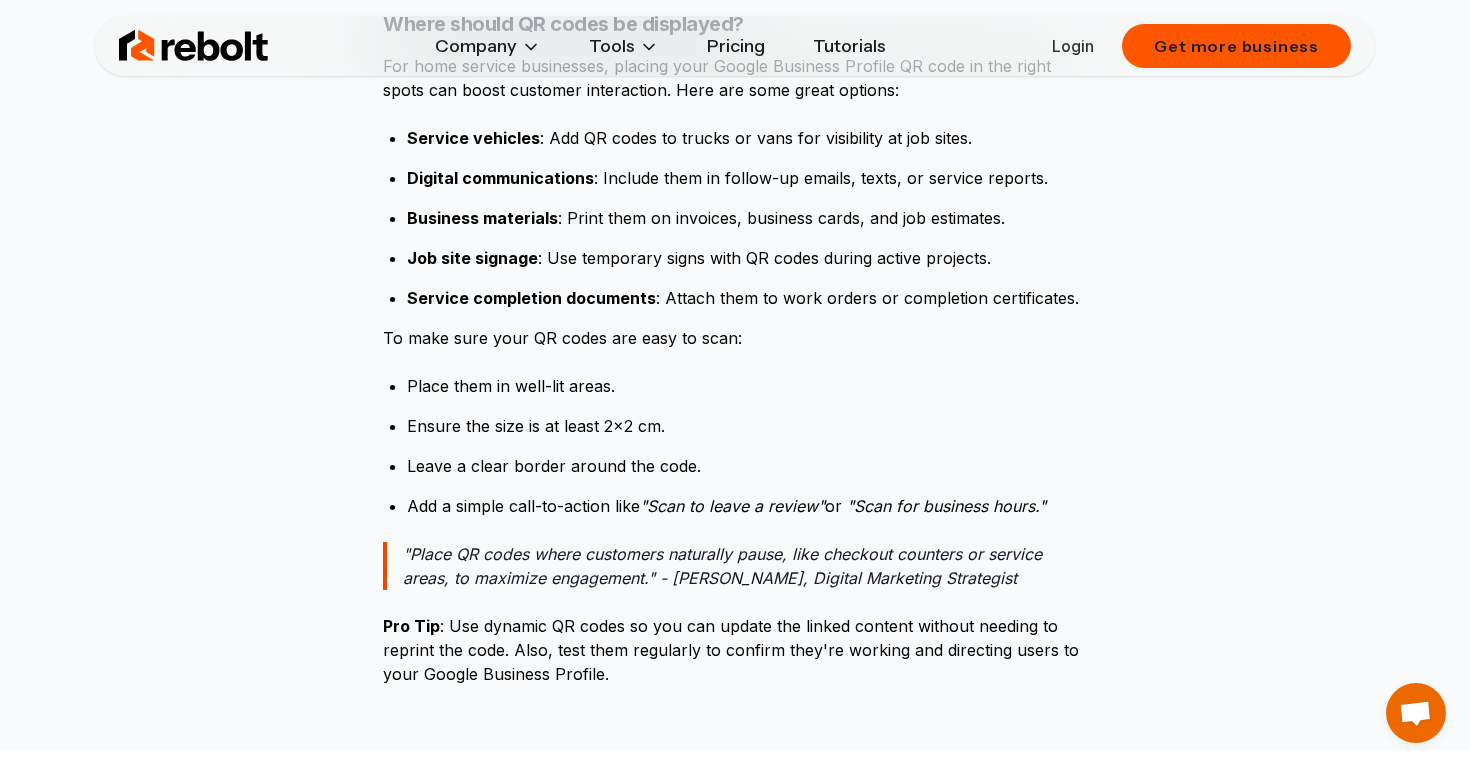 scroll, scrollTop: 7085, scrollLeft: 0, axis: vertical 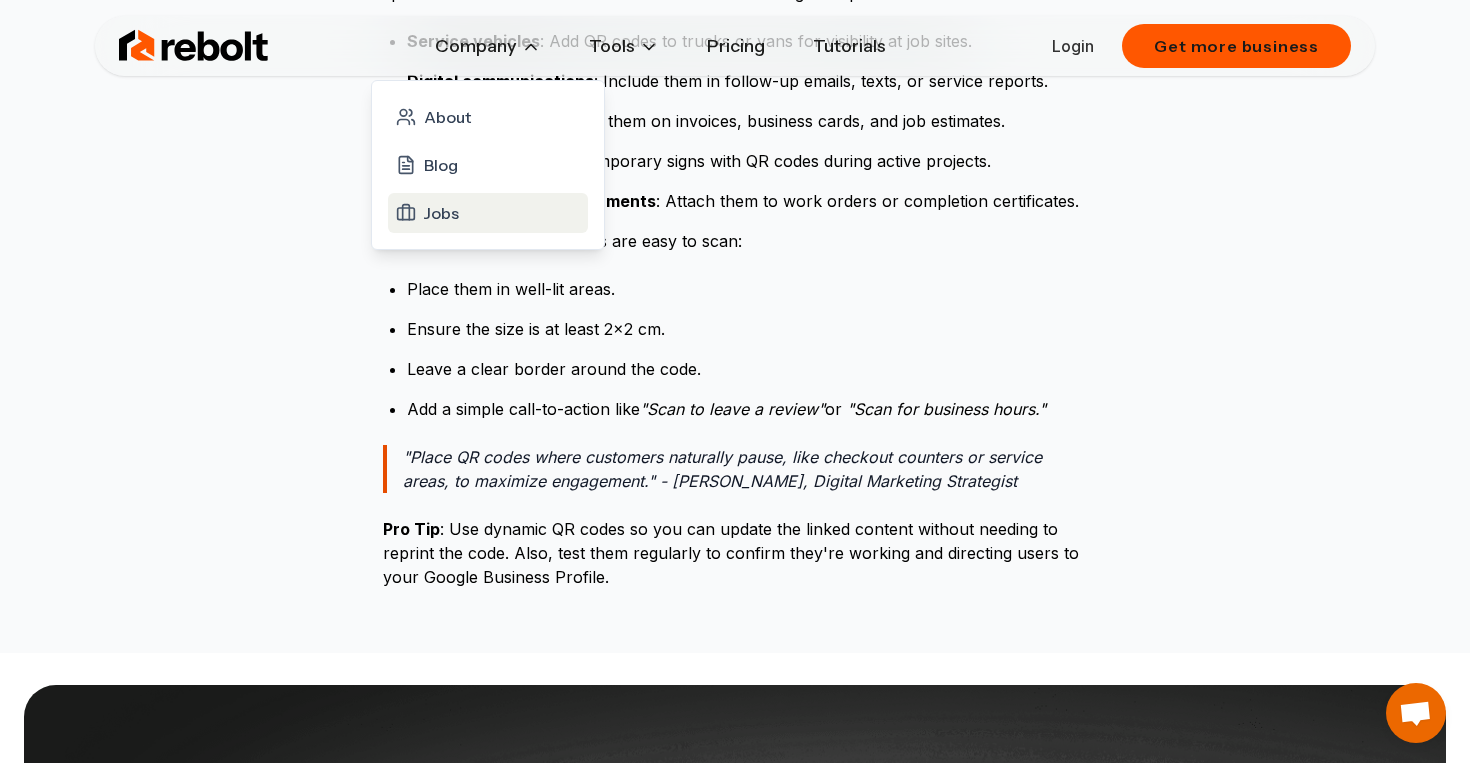 click on "Jobs" at bounding box center (441, 213) 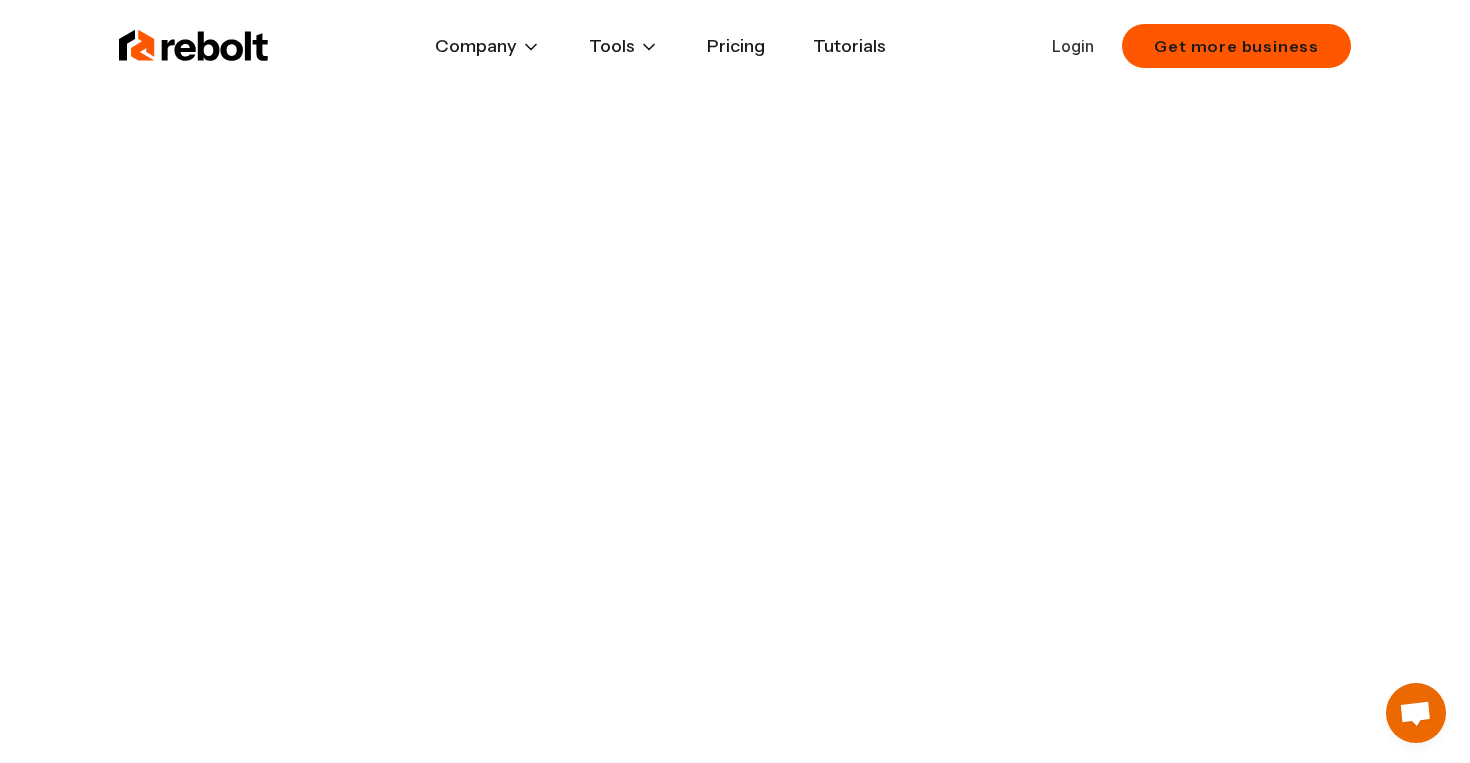 scroll, scrollTop: 0, scrollLeft: 0, axis: both 